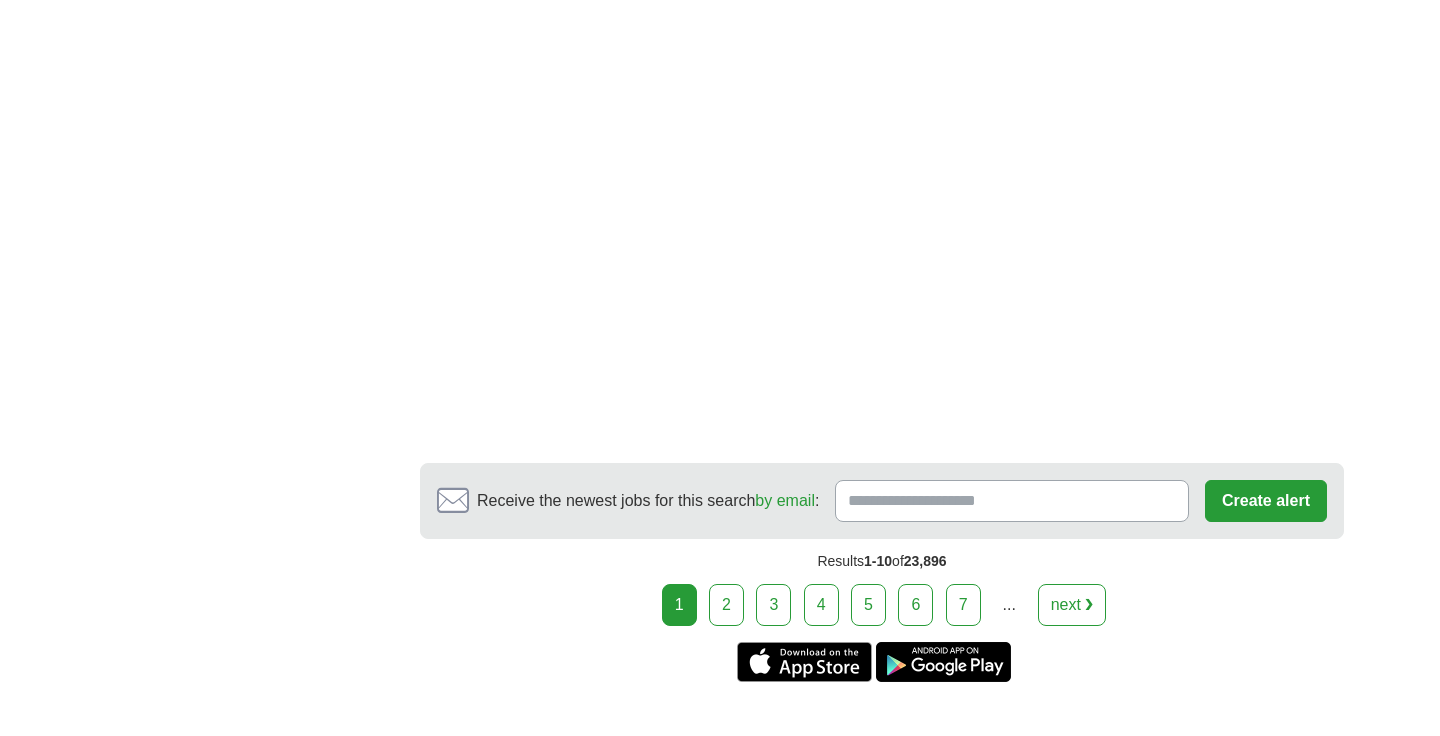 scroll, scrollTop: 3085, scrollLeft: 0, axis: vertical 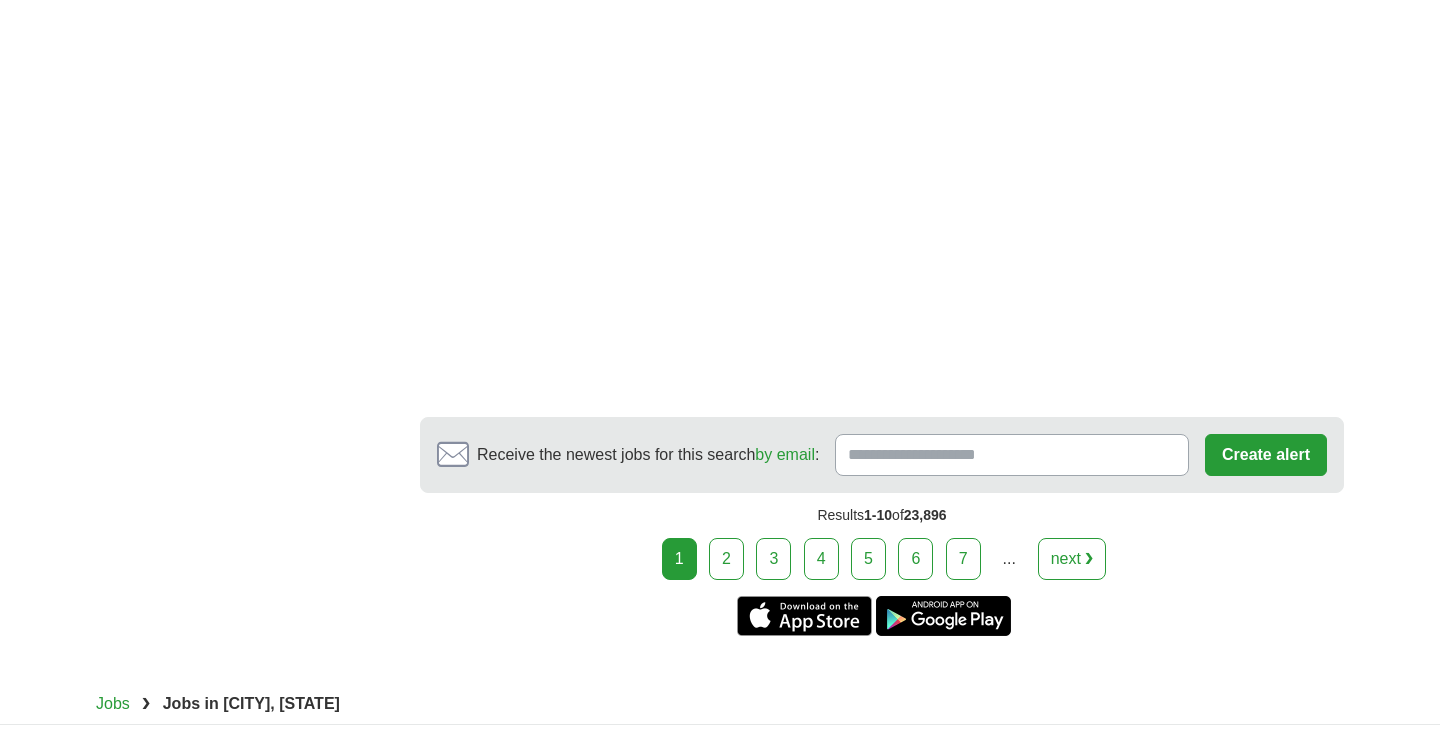 click on "2" at bounding box center (726, 559) 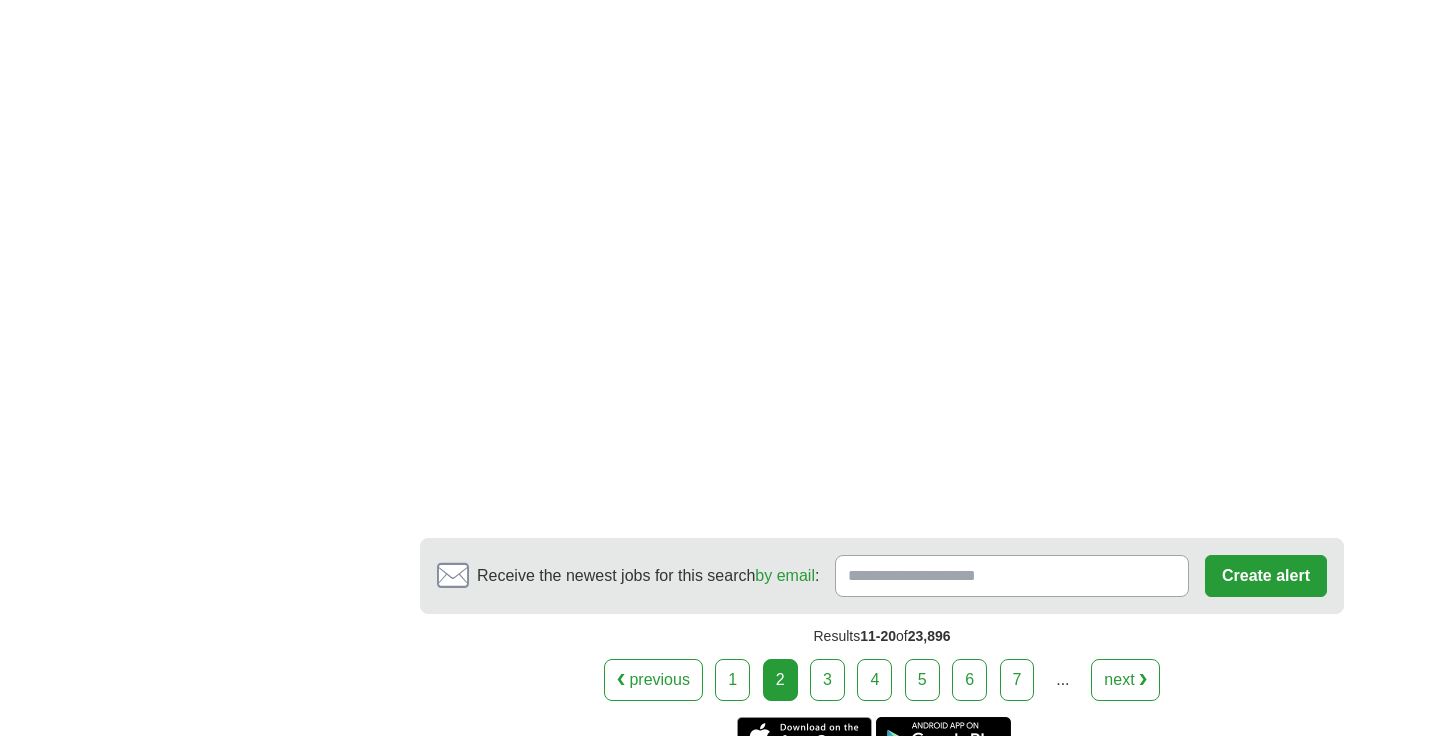 scroll, scrollTop: 3687, scrollLeft: 0, axis: vertical 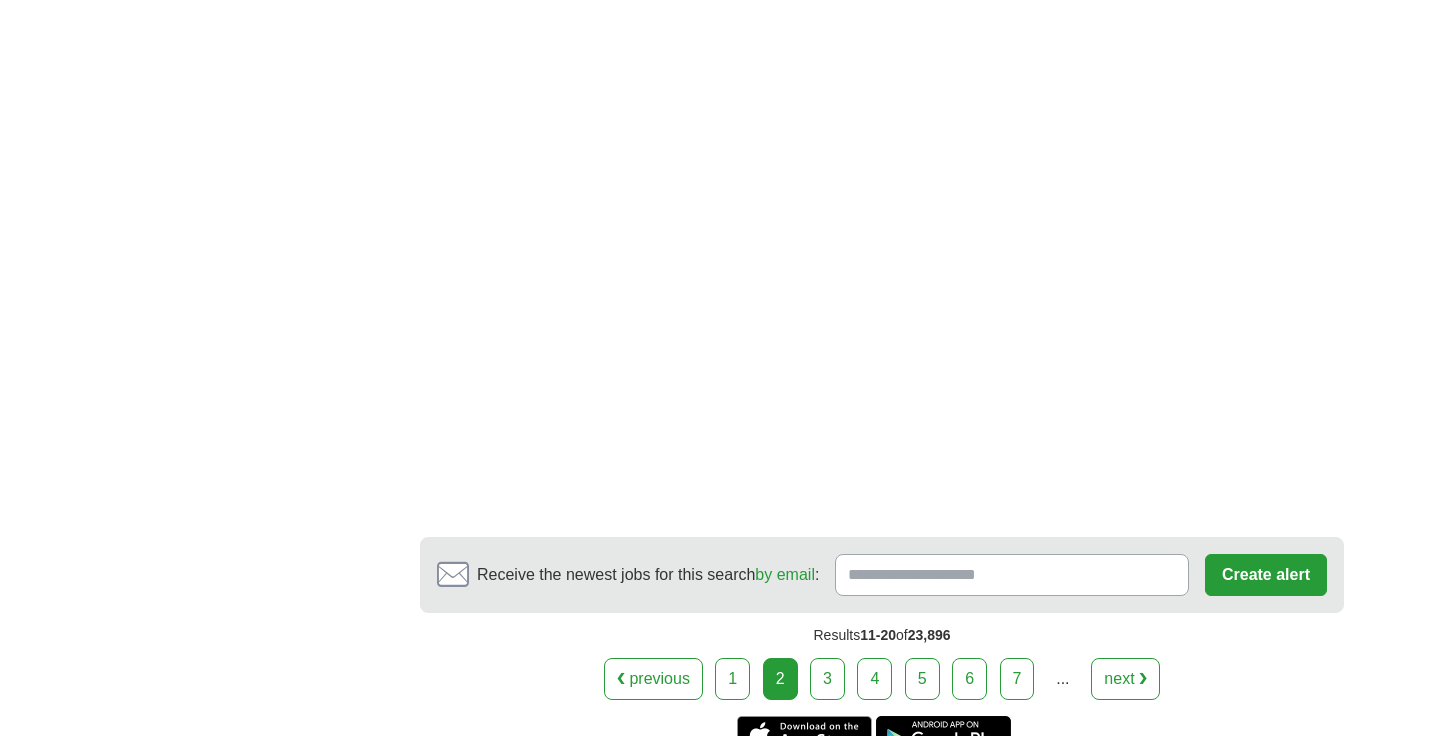 click on "3" at bounding box center (827, 679) 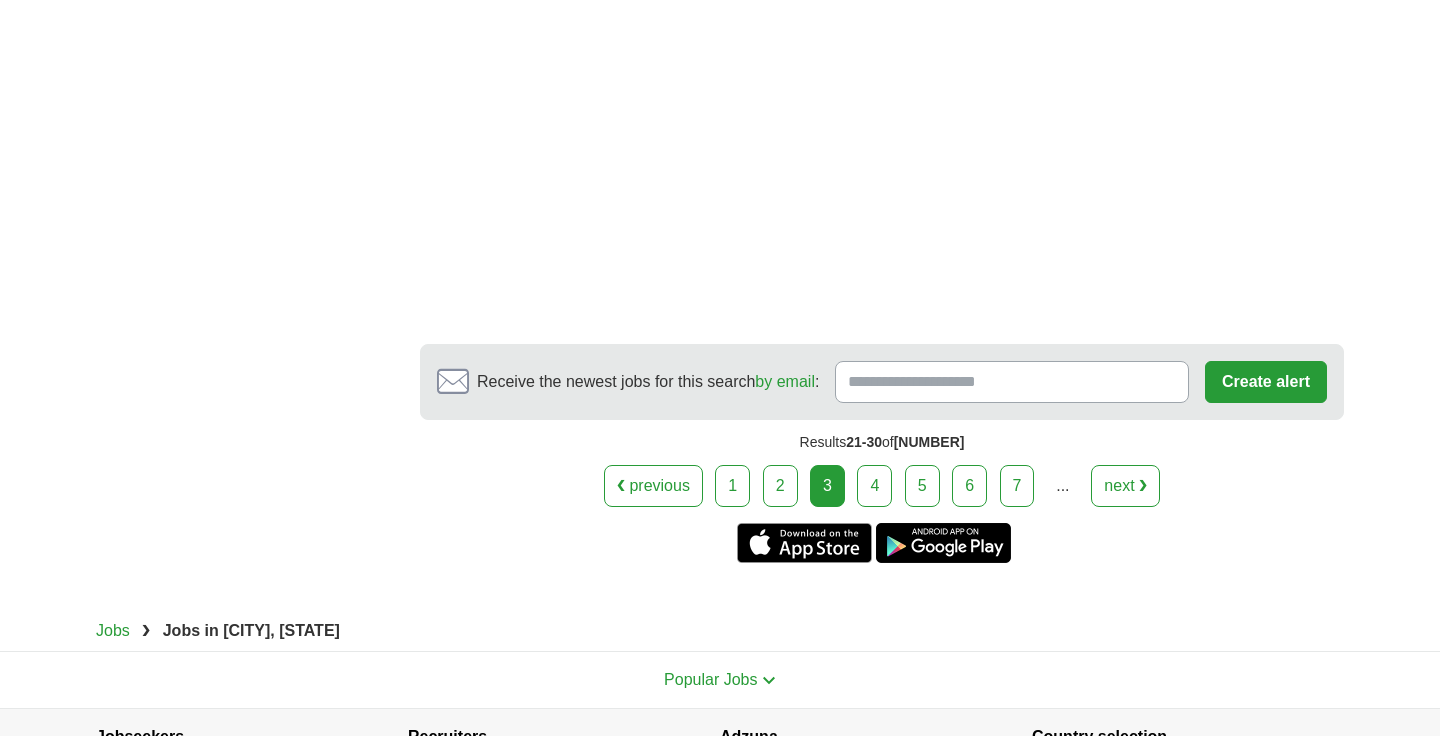 scroll, scrollTop: 3804, scrollLeft: 0, axis: vertical 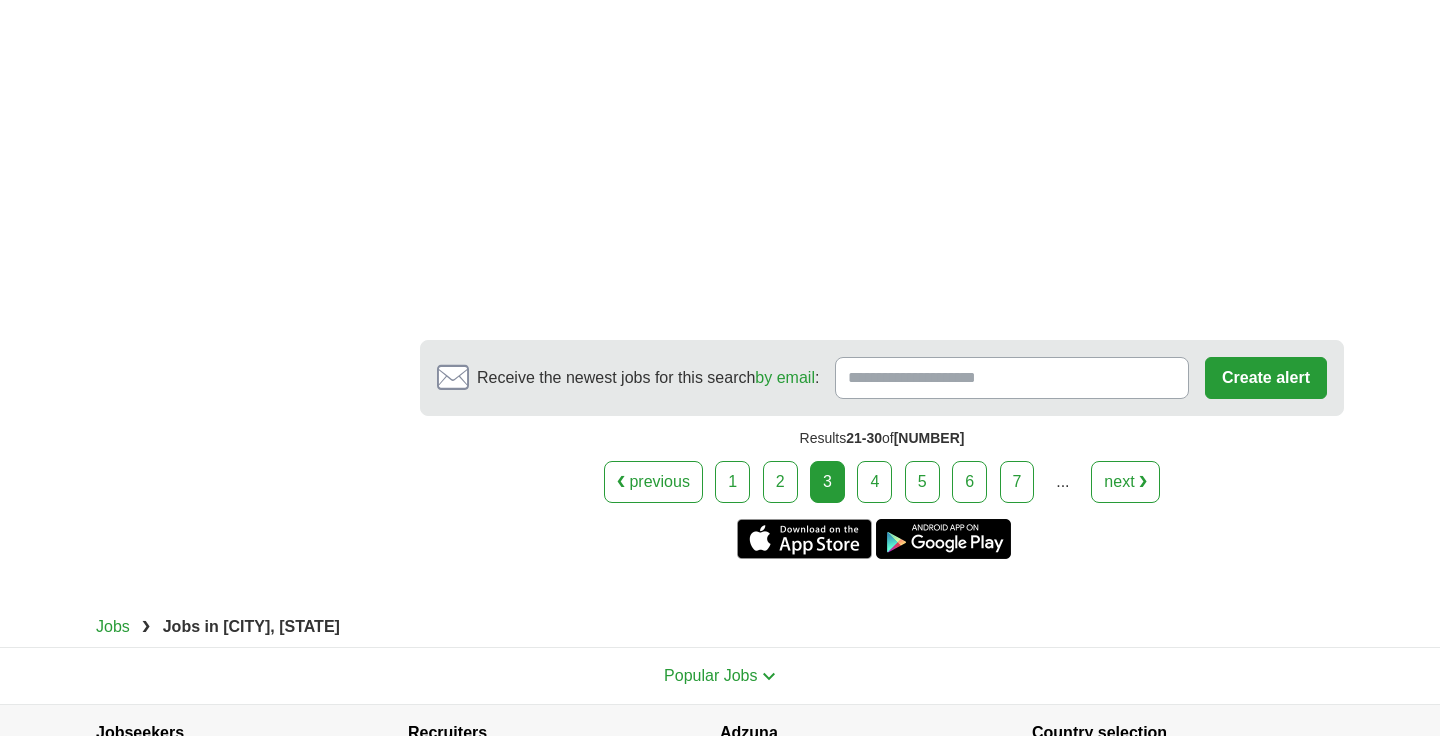 click on "4" at bounding box center (874, 482) 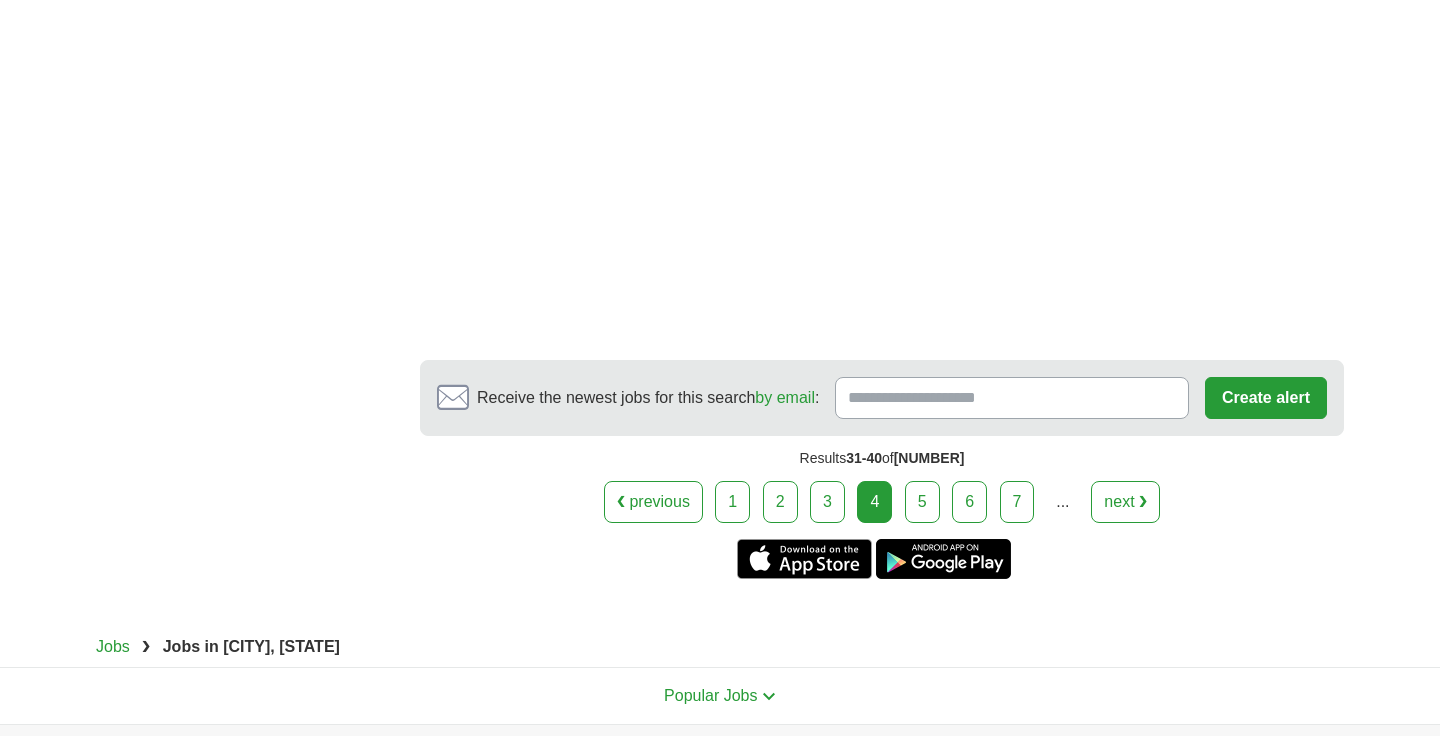 scroll, scrollTop: 3779, scrollLeft: 0, axis: vertical 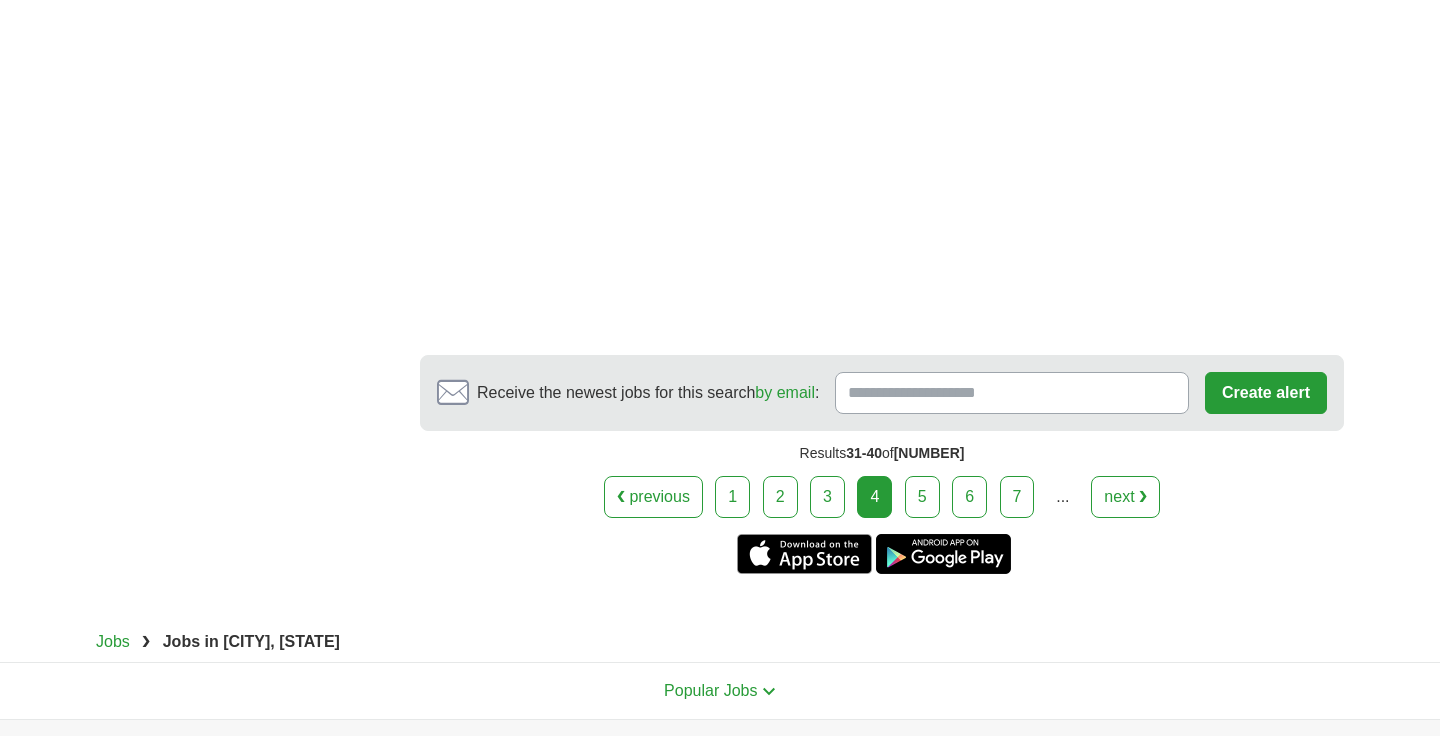 click on "5" at bounding box center (922, 497) 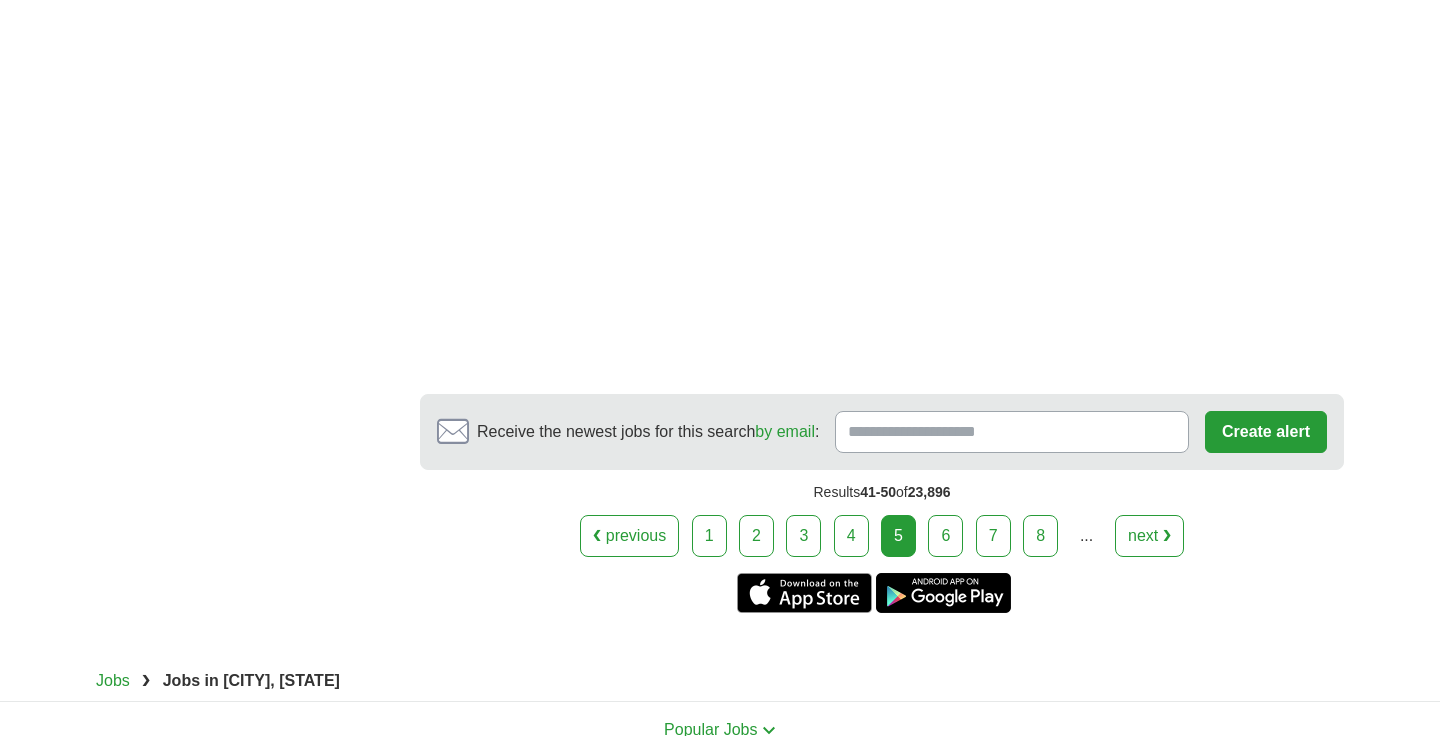 scroll, scrollTop: 3759, scrollLeft: 0, axis: vertical 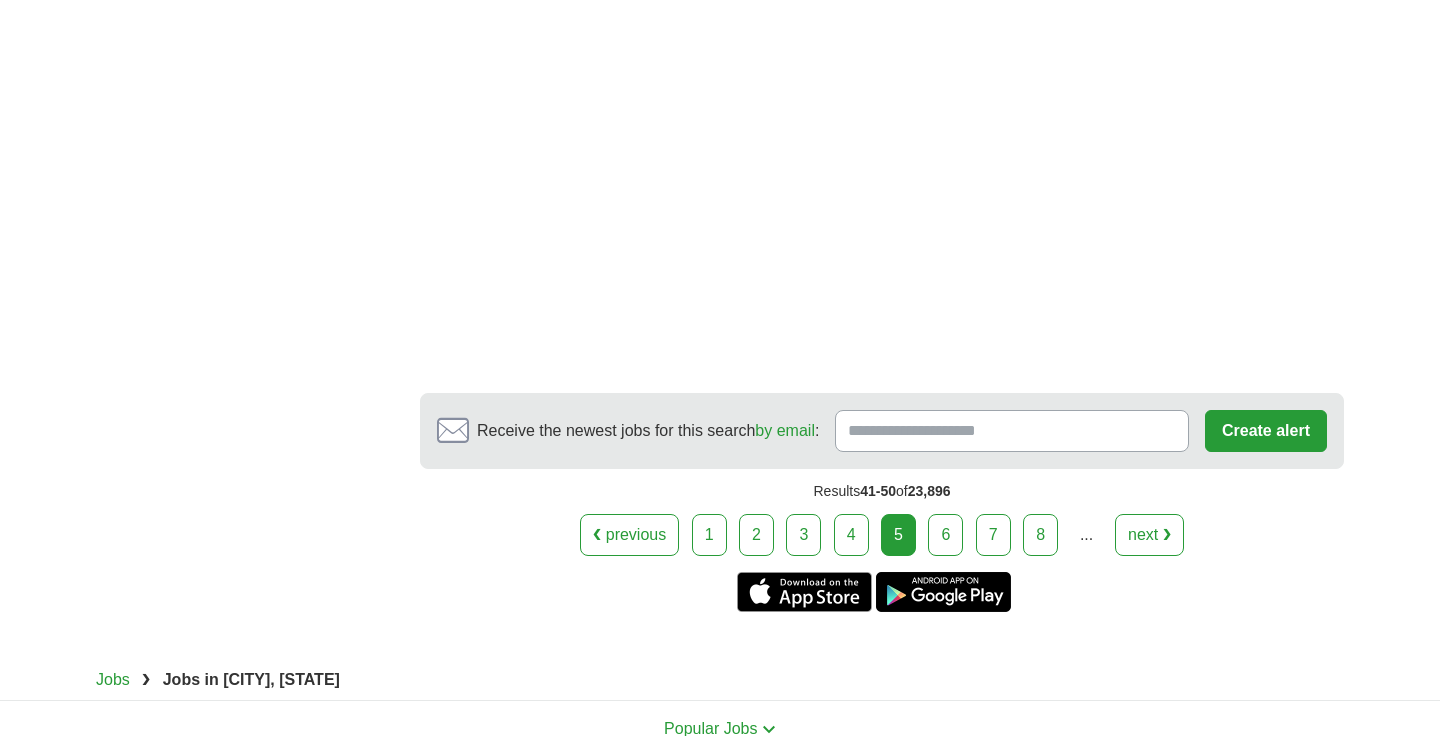 click on "6" at bounding box center (945, 535) 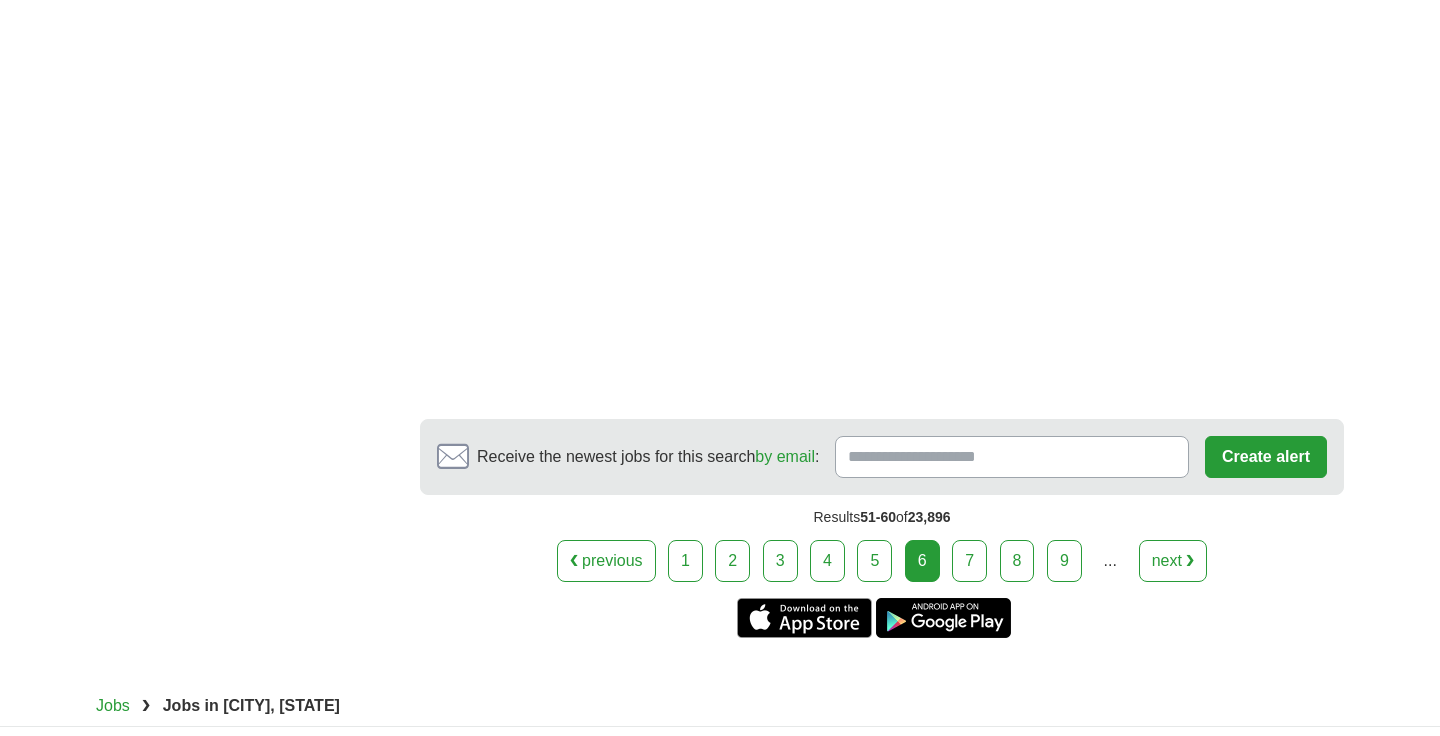 scroll, scrollTop: 3706, scrollLeft: 0, axis: vertical 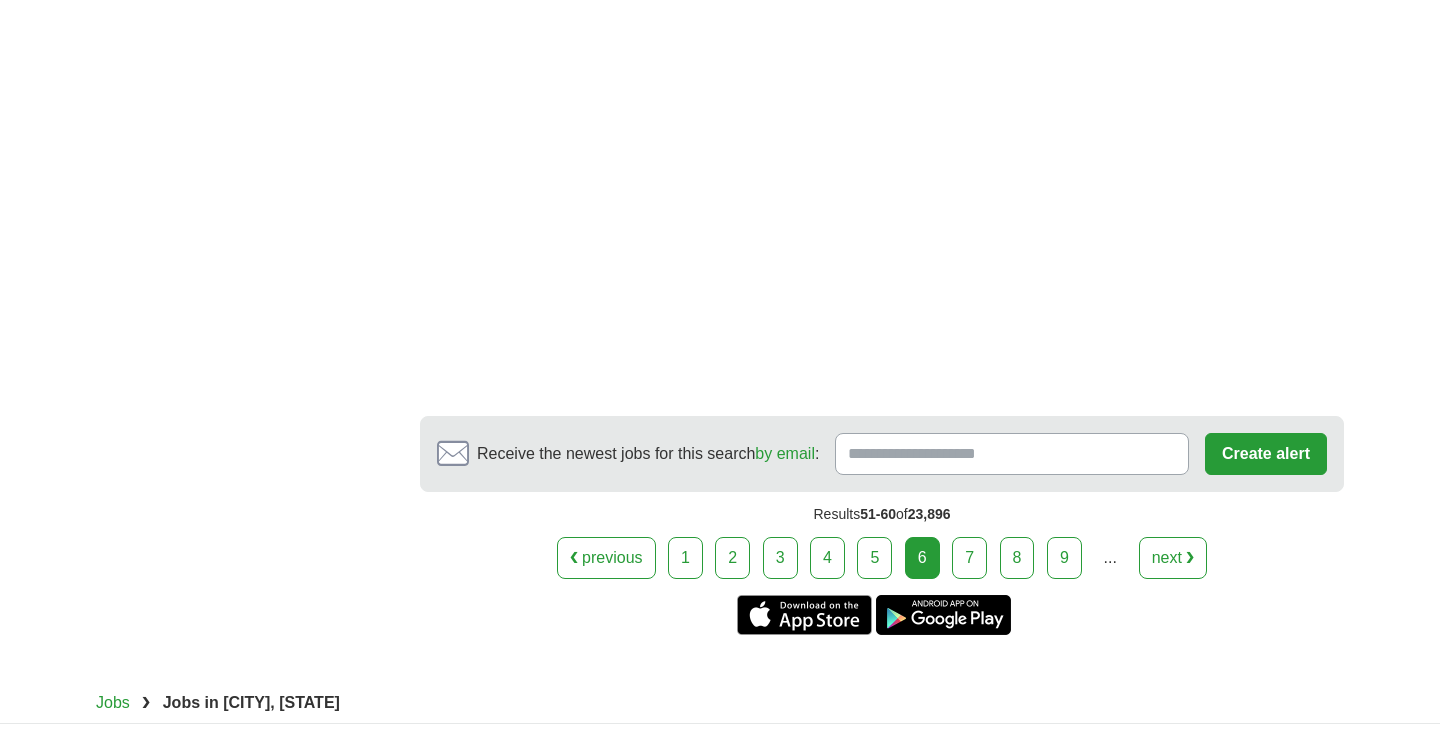 click on "8" at bounding box center (1017, 558) 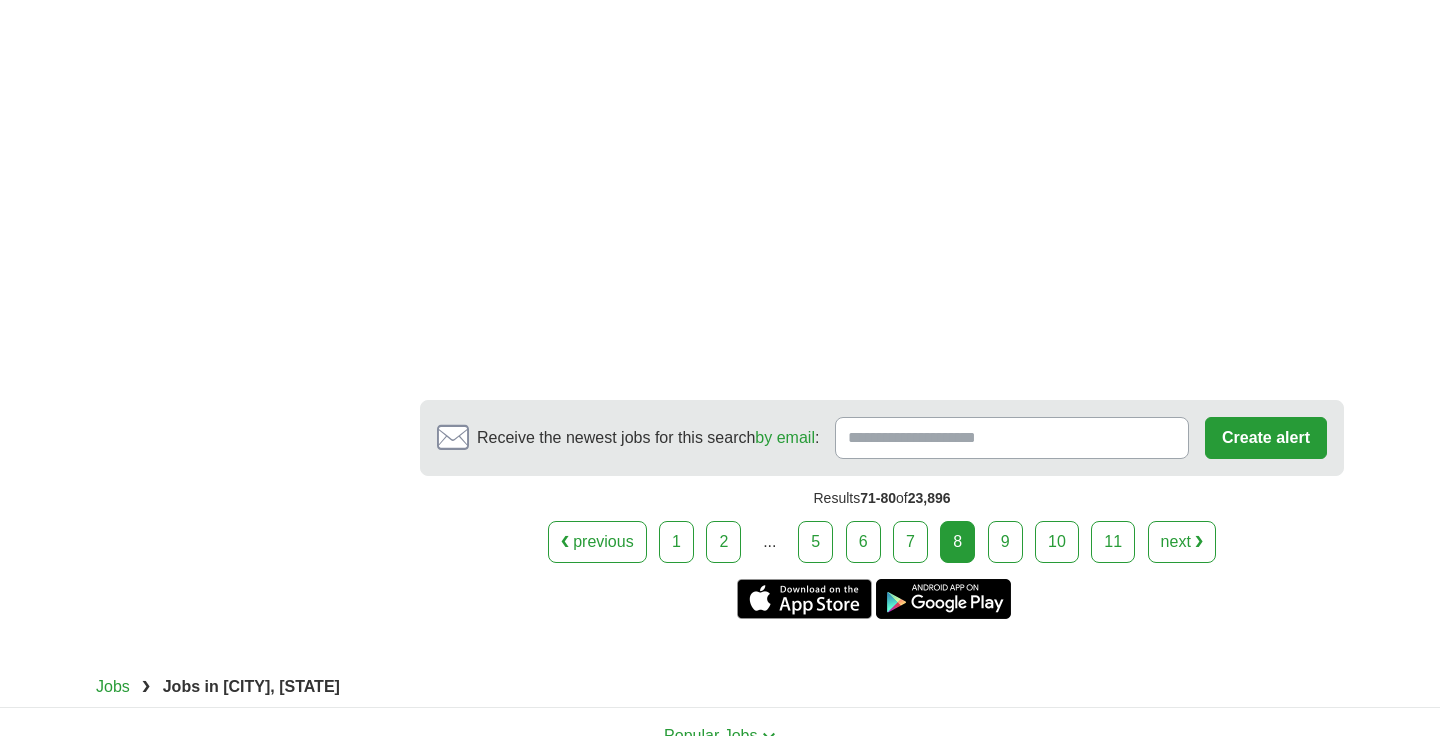 scroll, scrollTop: 3689, scrollLeft: 0, axis: vertical 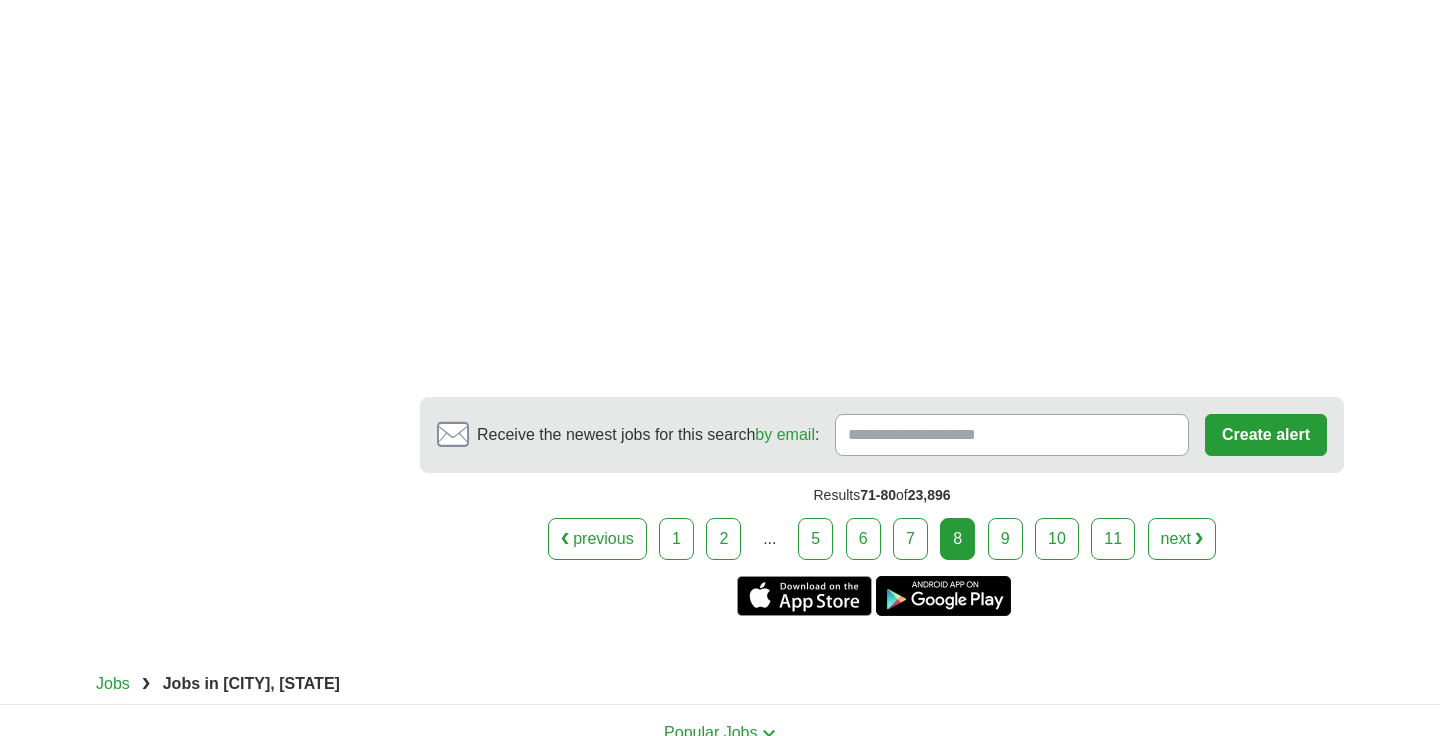 click on "9" at bounding box center (1005, 539) 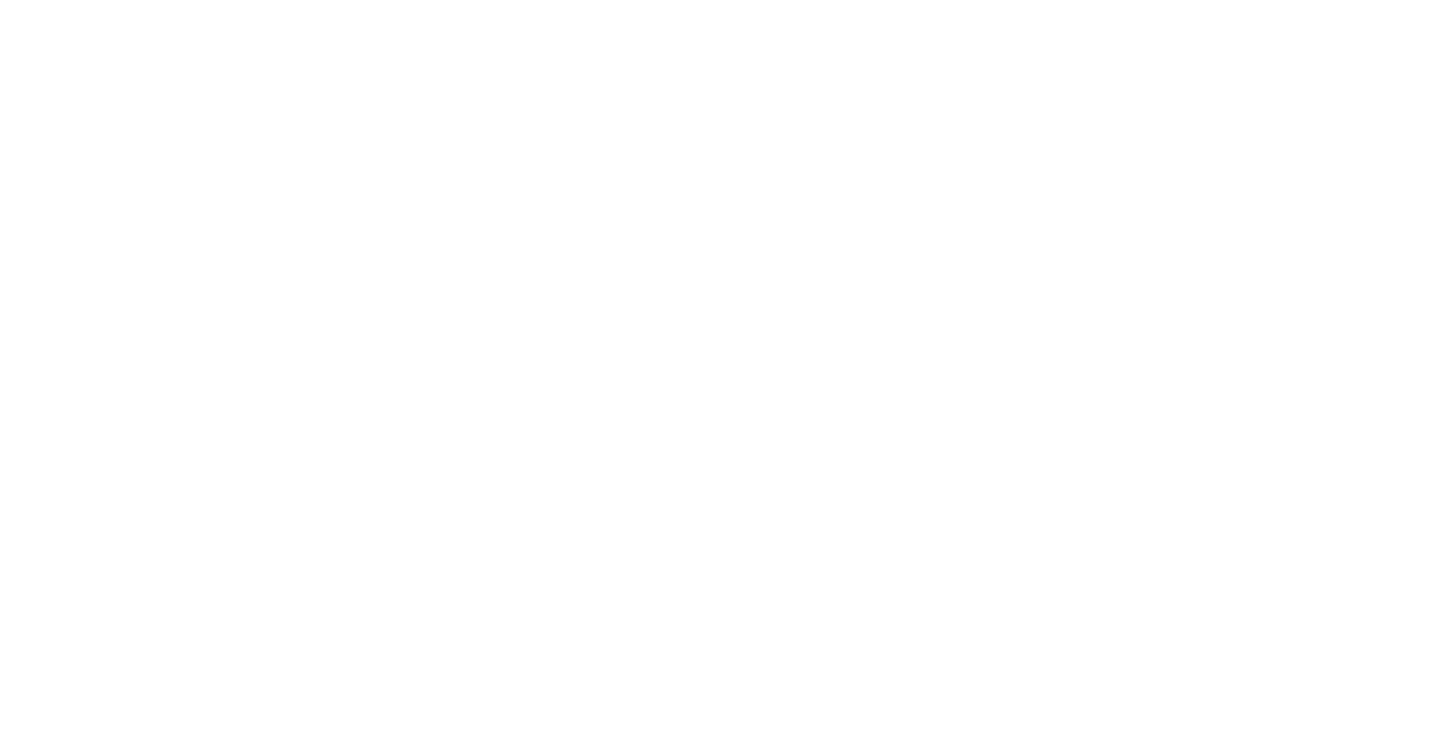 scroll, scrollTop: 3220, scrollLeft: 0, axis: vertical 